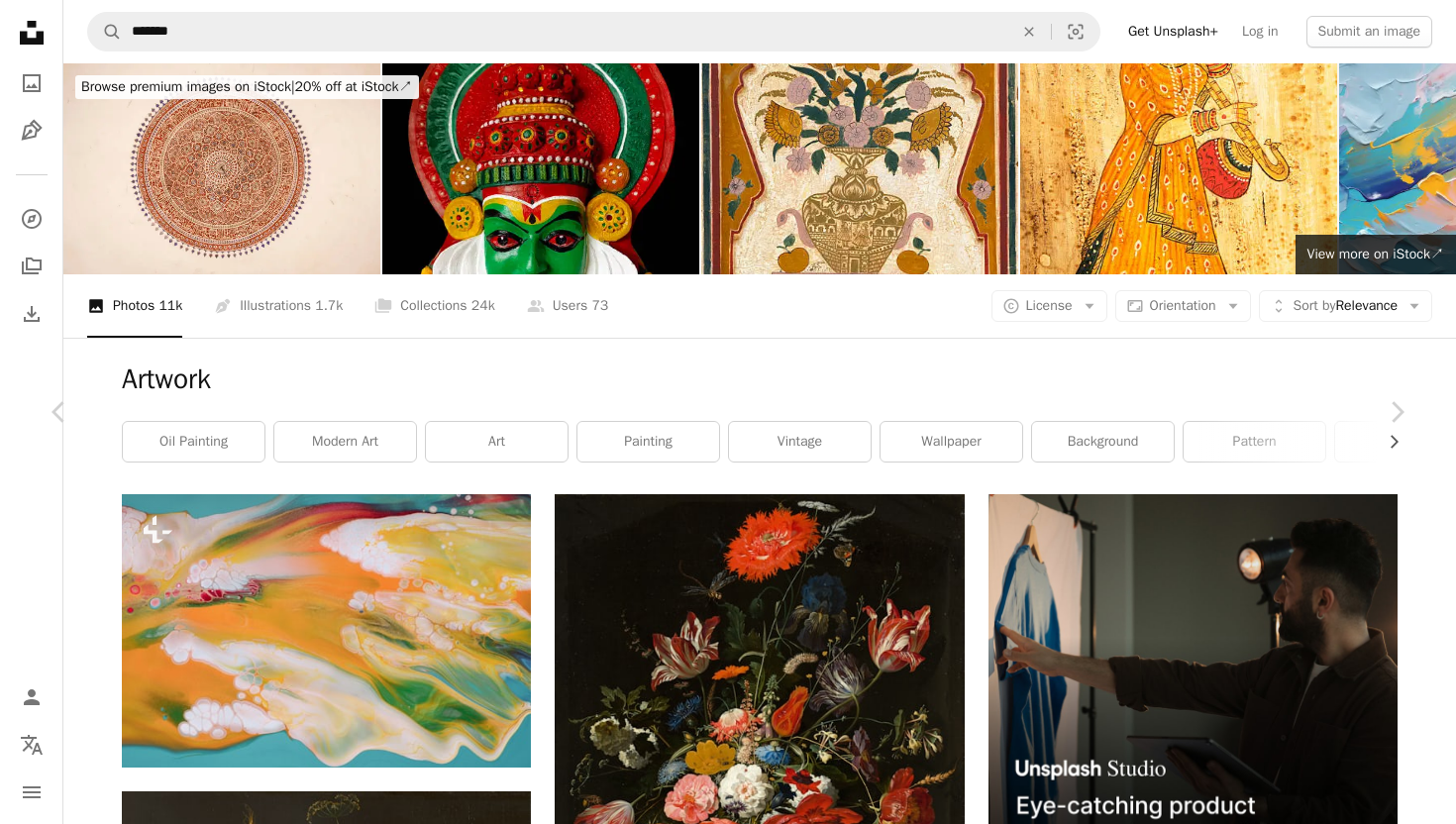 click on "An X shape" at bounding box center (20, 20) 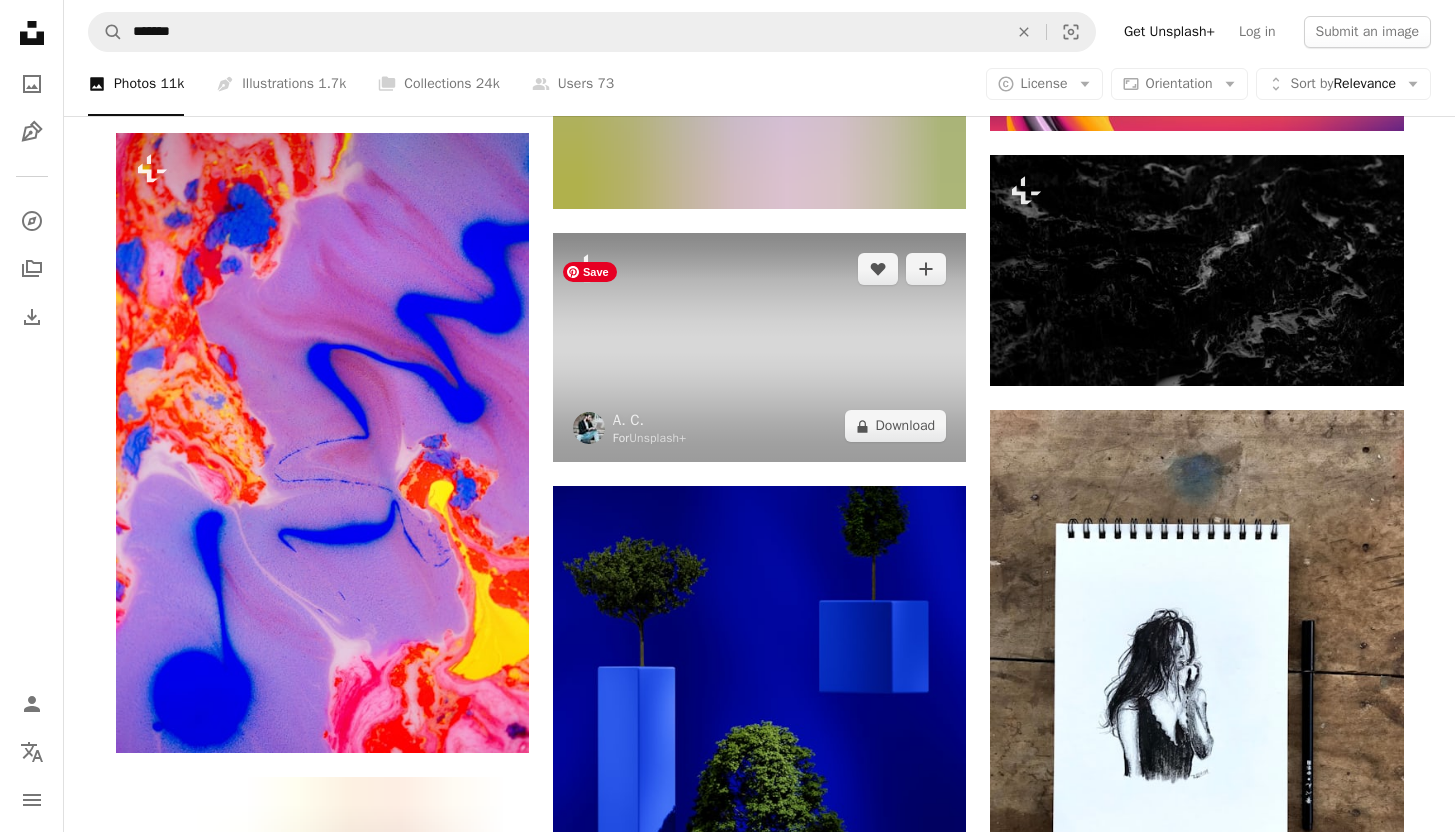 scroll, scrollTop: 184294, scrollLeft: 0, axis: vertical 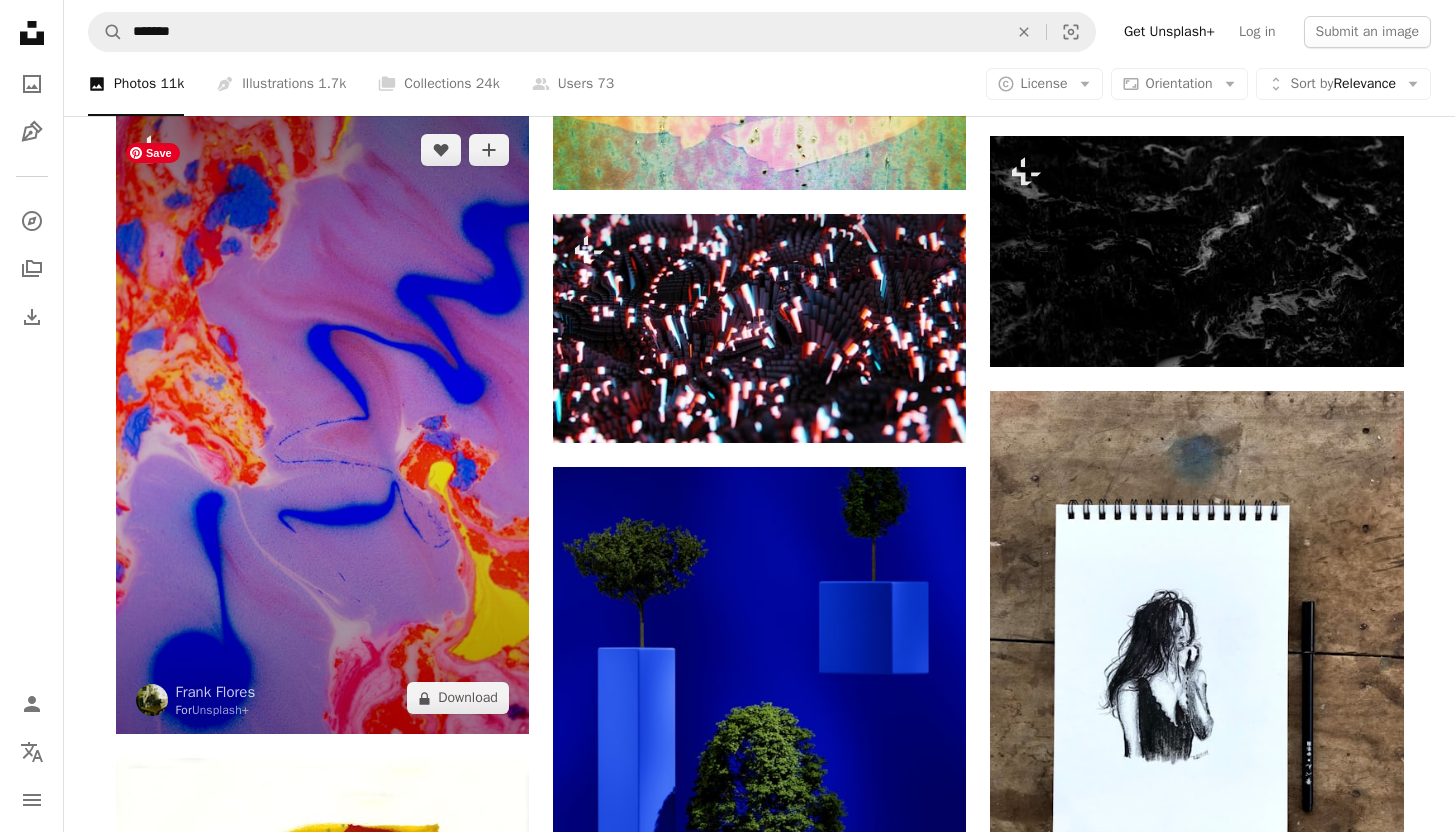 click at bounding box center (322, 424) 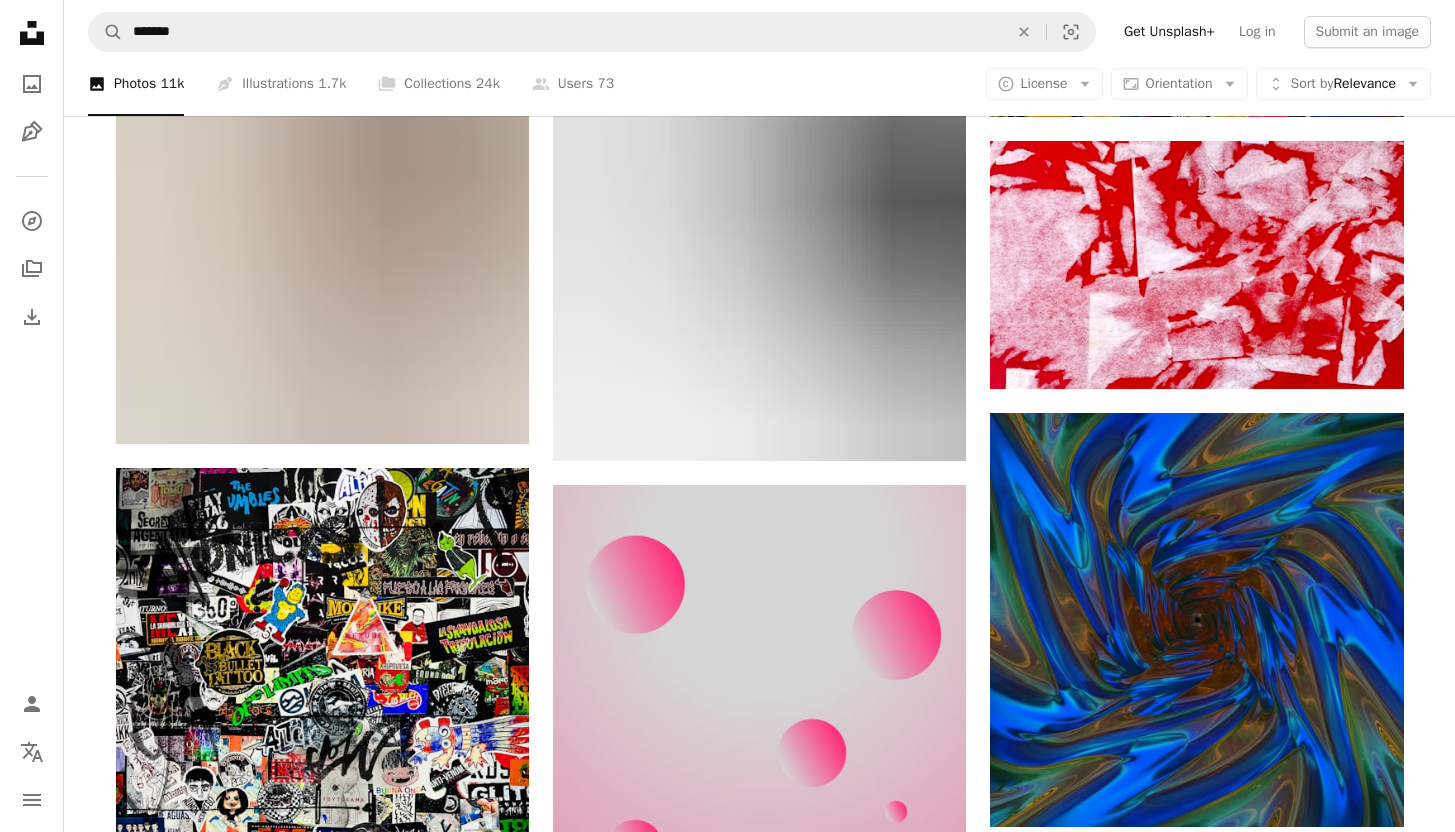 scroll, scrollTop: 198073, scrollLeft: 0, axis: vertical 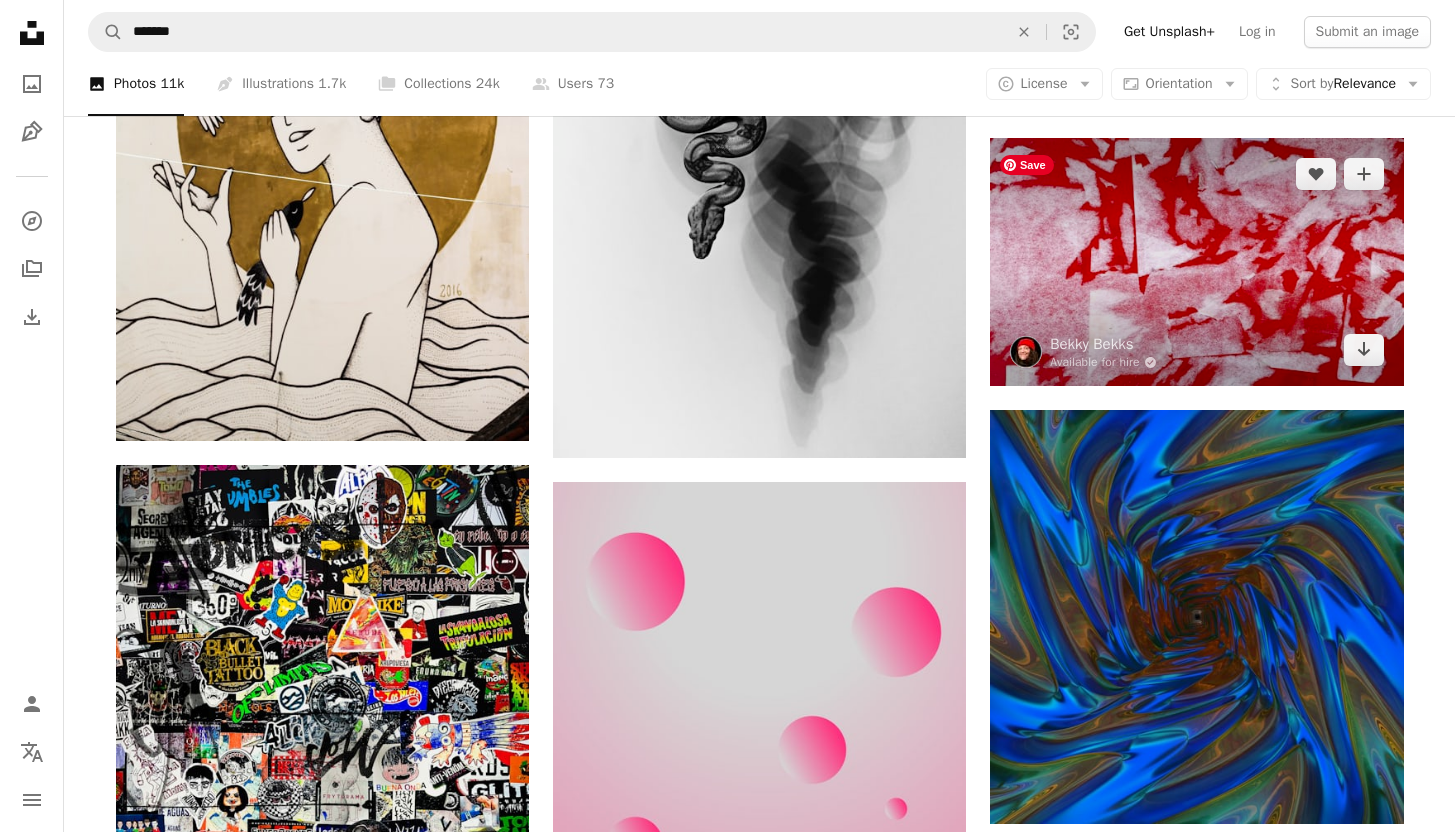 click at bounding box center (1196, 262) 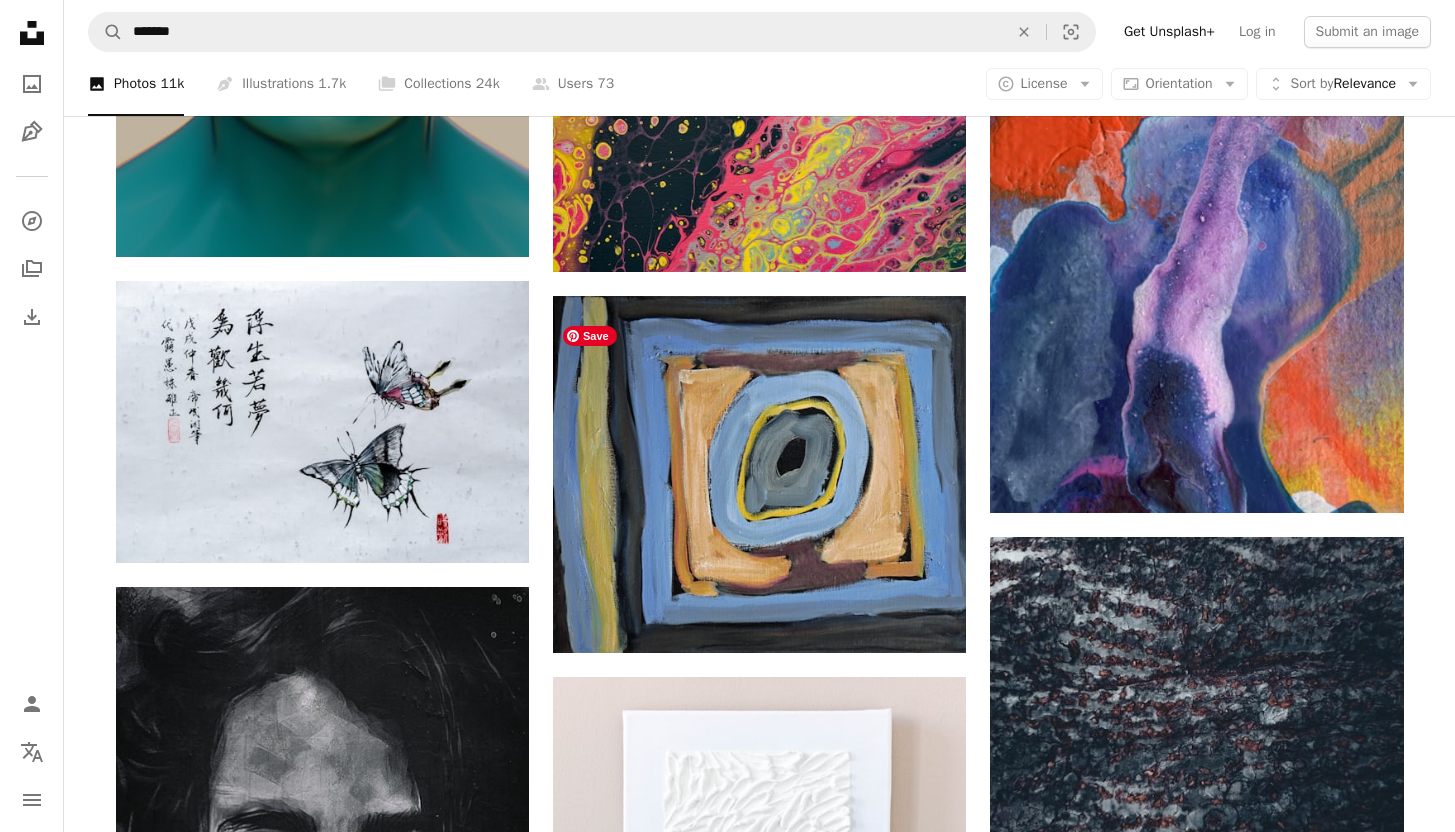 scroll, scrollTop: 221169, scrollLeft: 0, axis: vertical 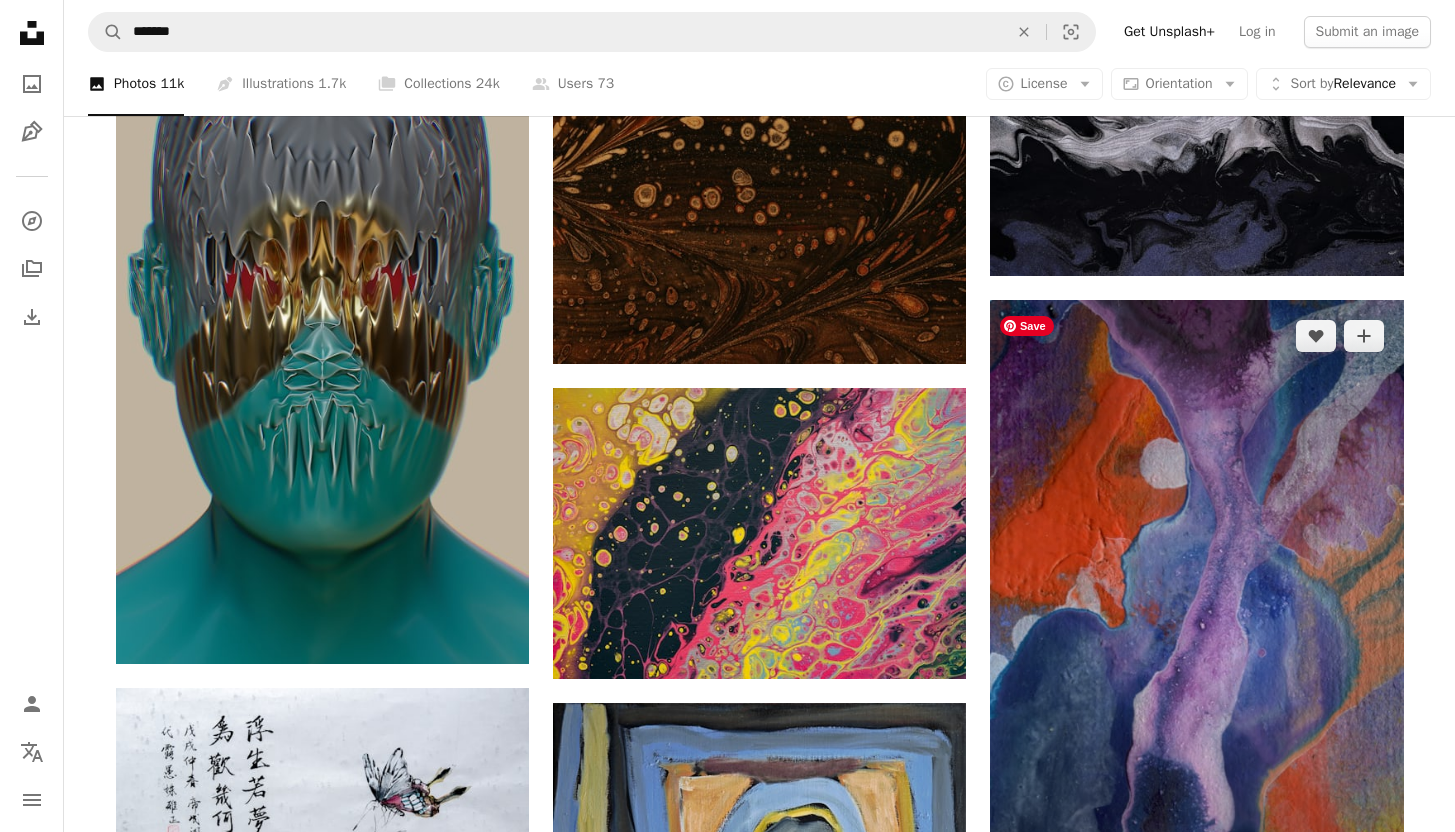click at bounding box center [1196, 610] 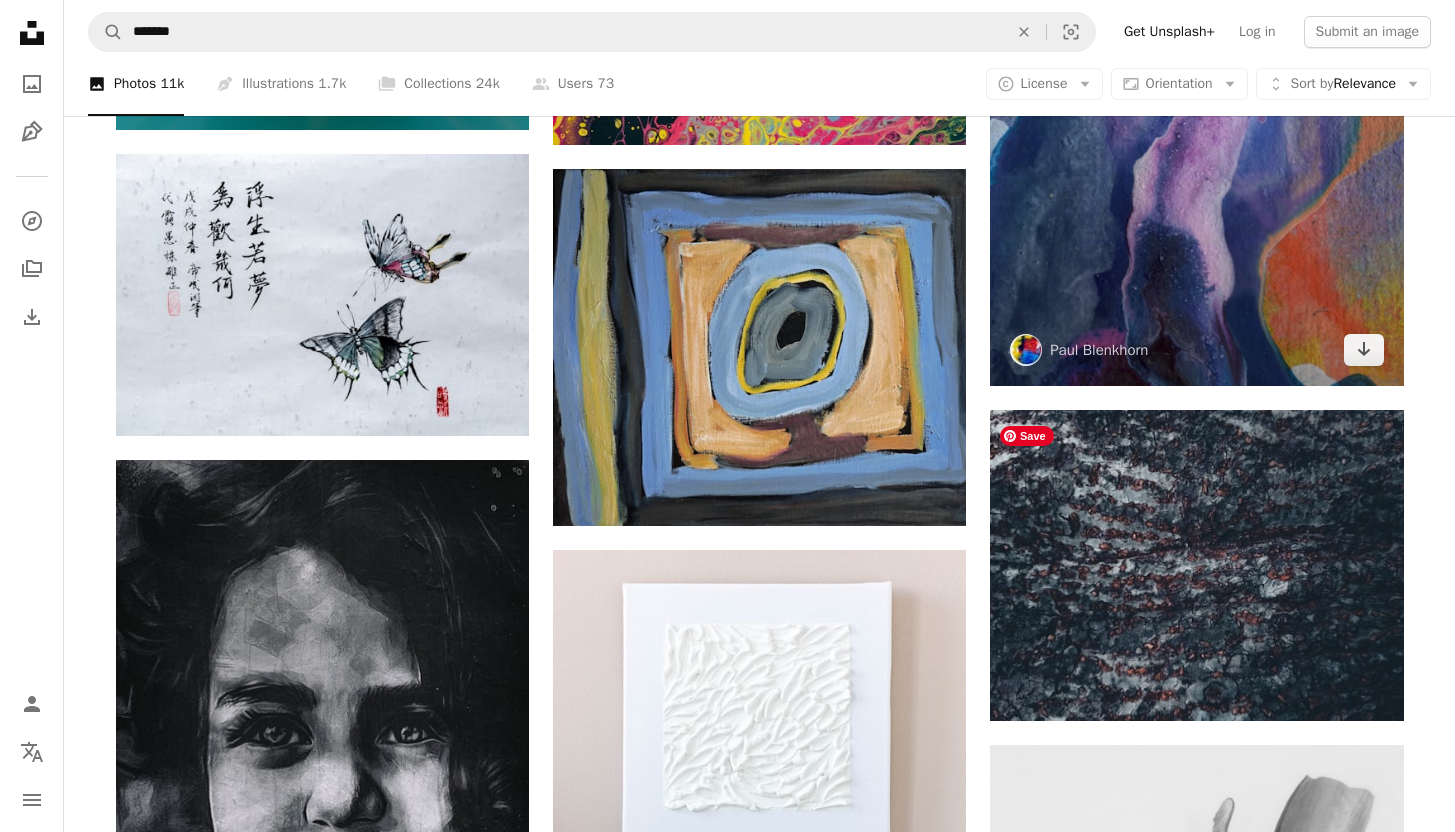 scroll, scrollTop: 221630, scrollLeft: 0, axis: vertical 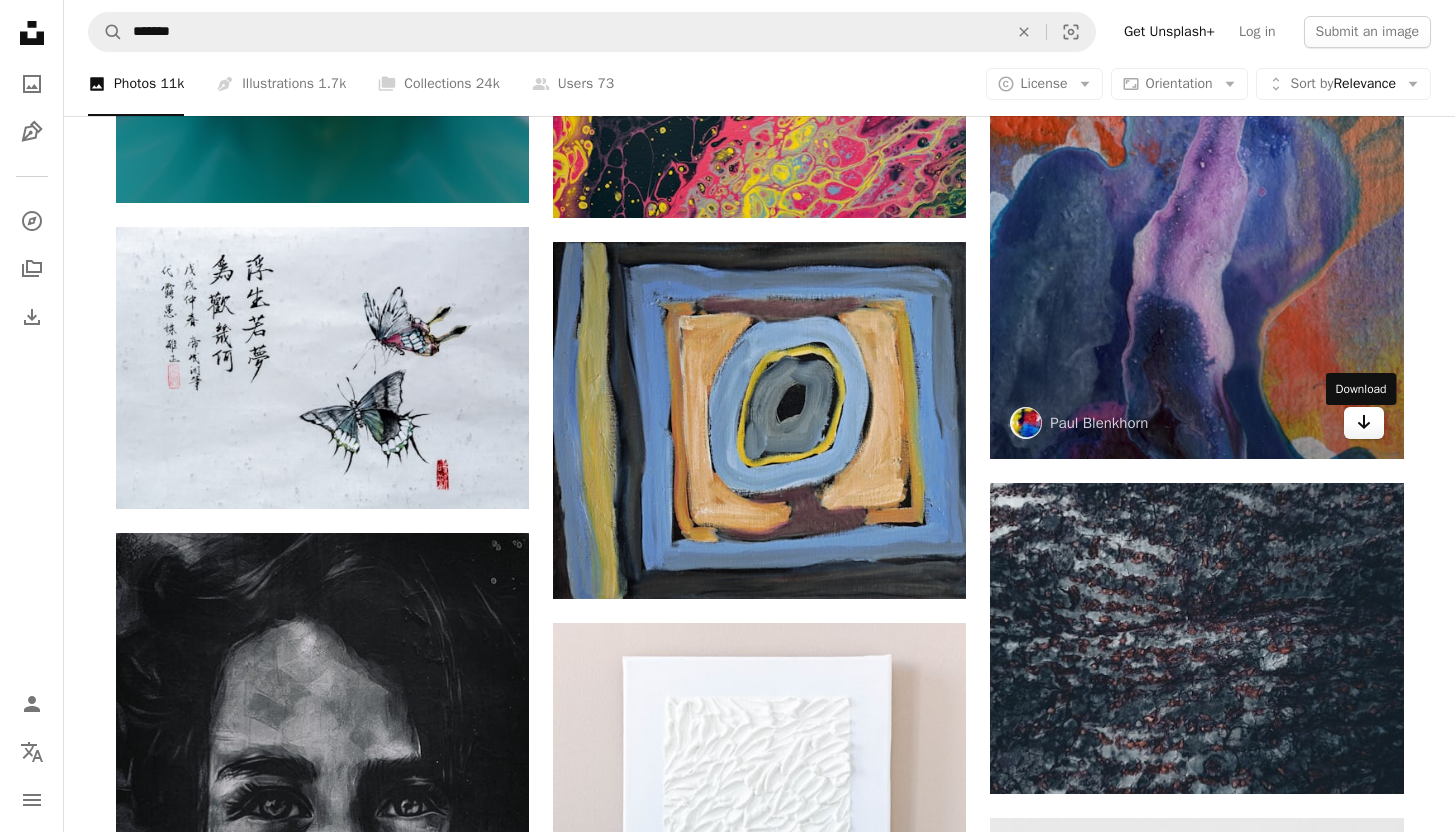 click on "Arrow pointing down" at bounding box center (1364, 423) 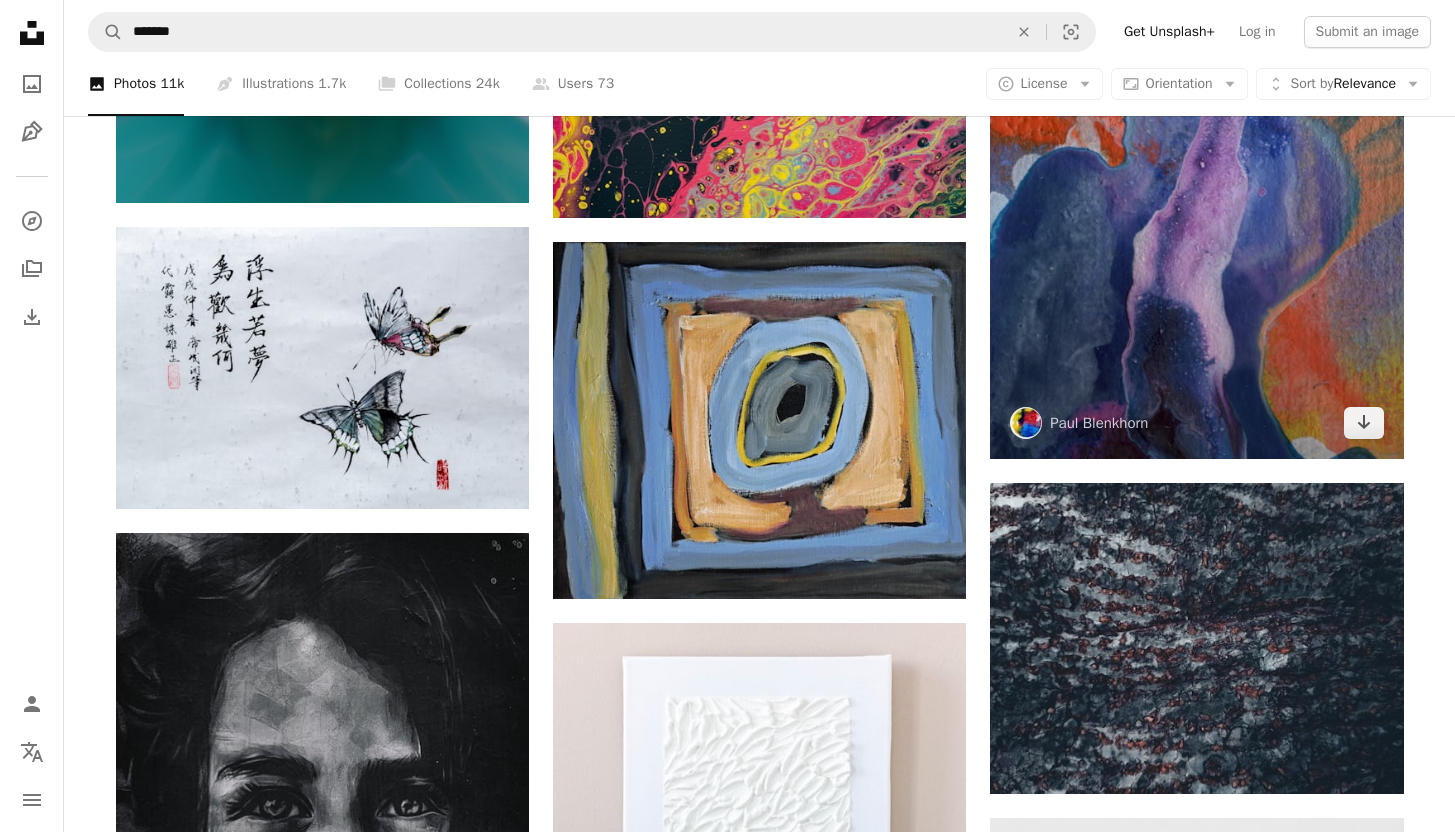 click at bounding box center (1196, 149) 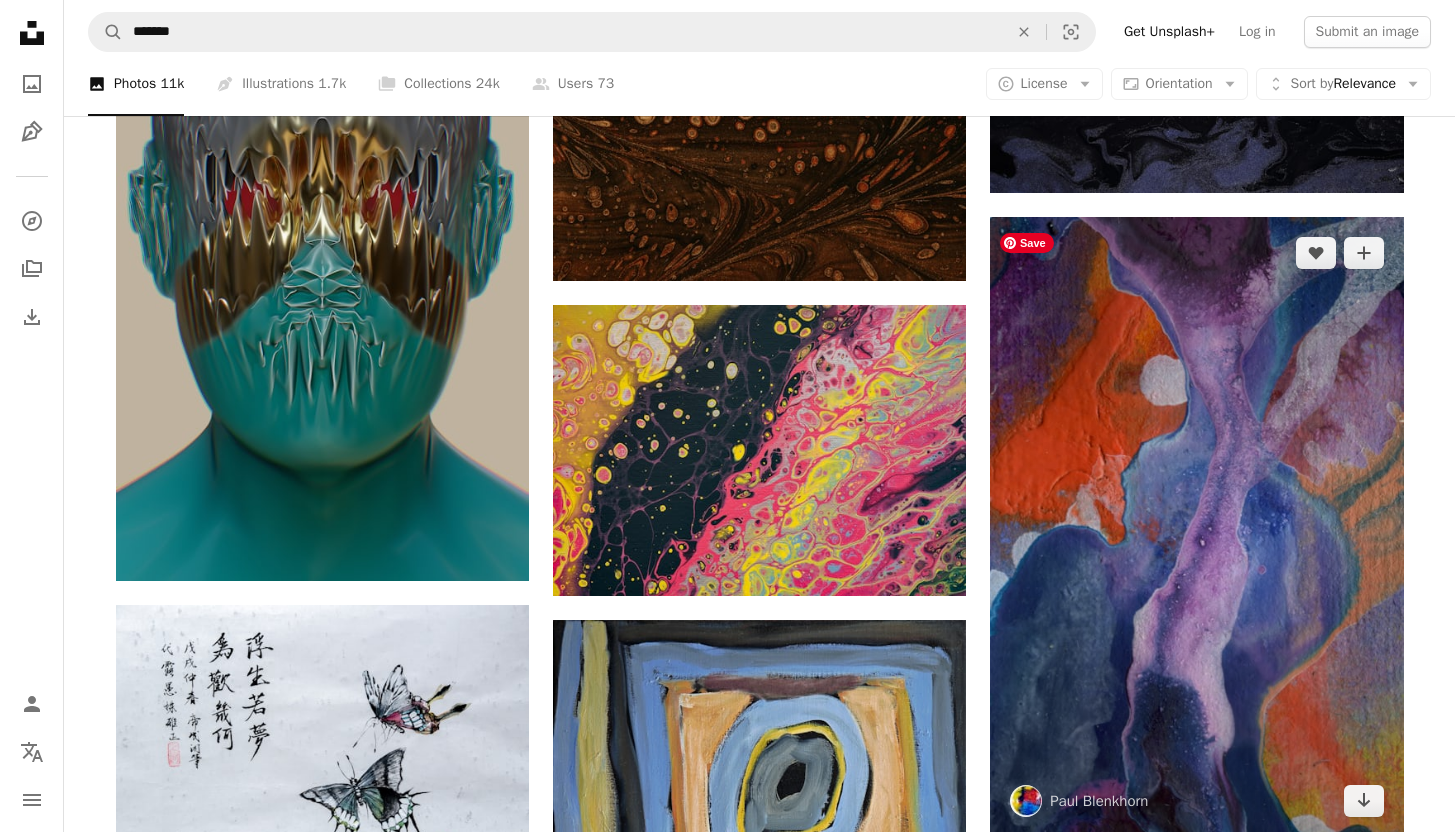 scroll, scrollTop: 221231, scrollLeft: 0, axis: vertical 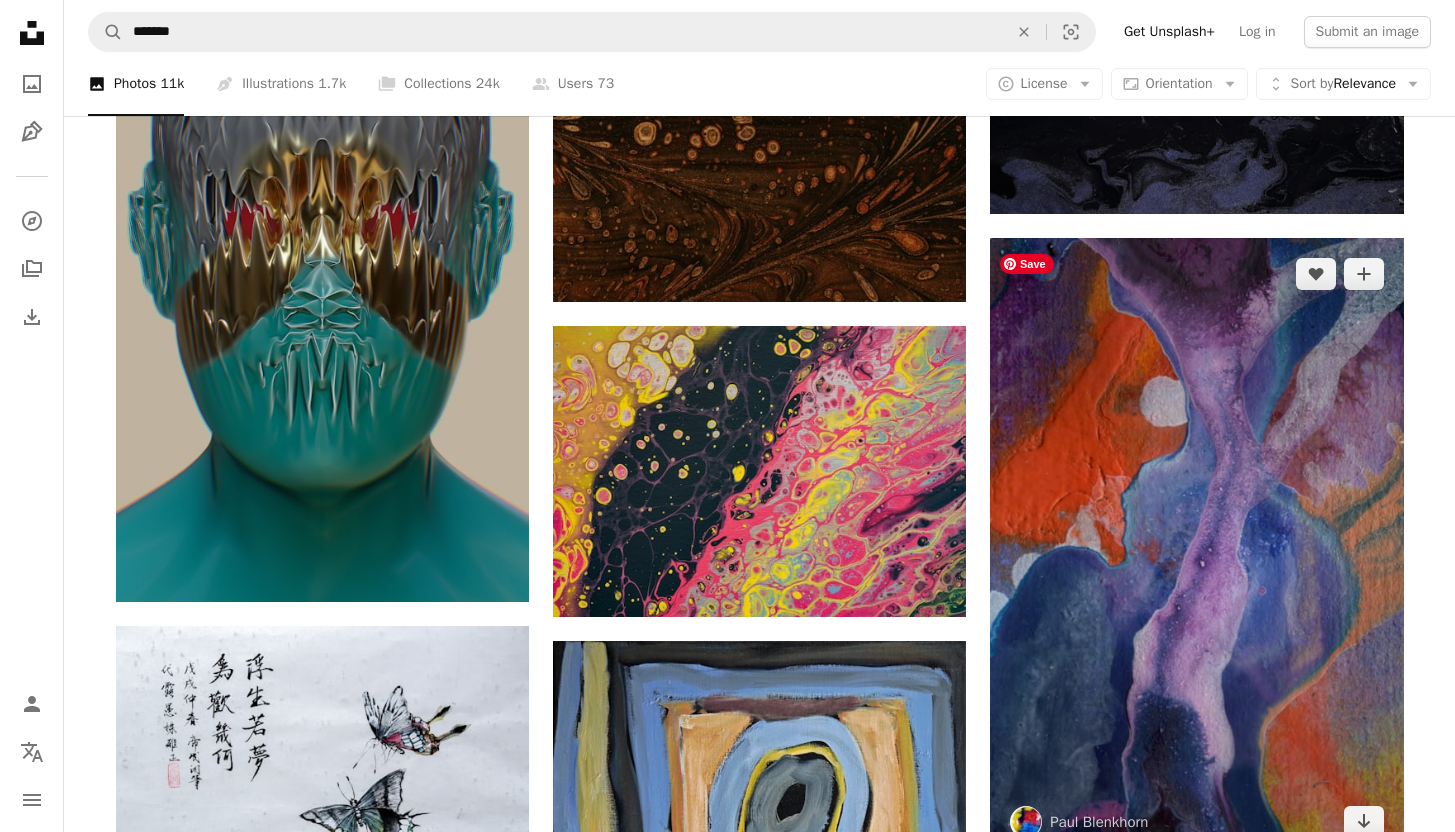 click at bounding box center (1196, 548) 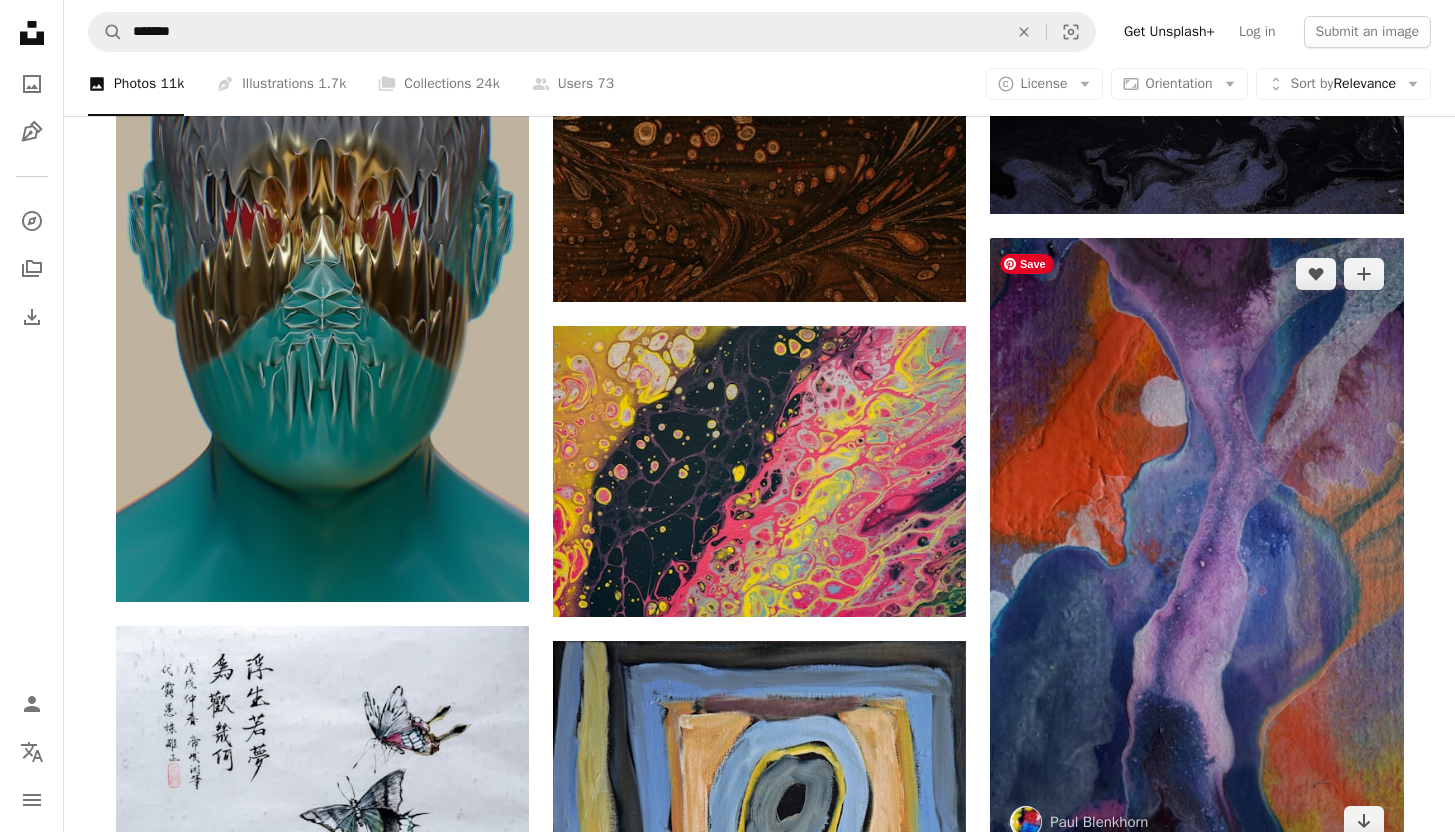 click at bounding box center (1196, 548) 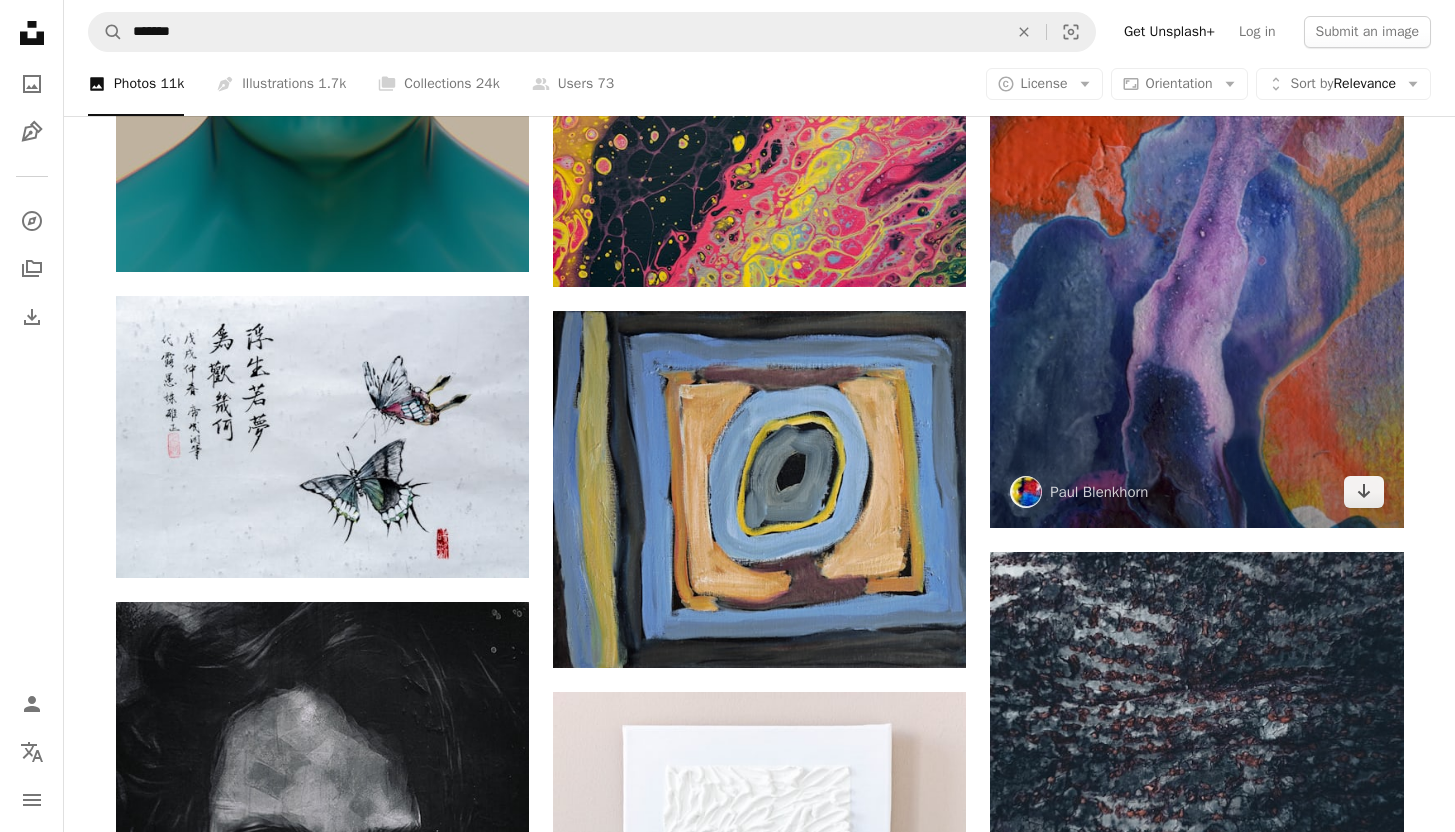 scroll, scrollTop: 221617, scrollLeft: 0, axis: vertical 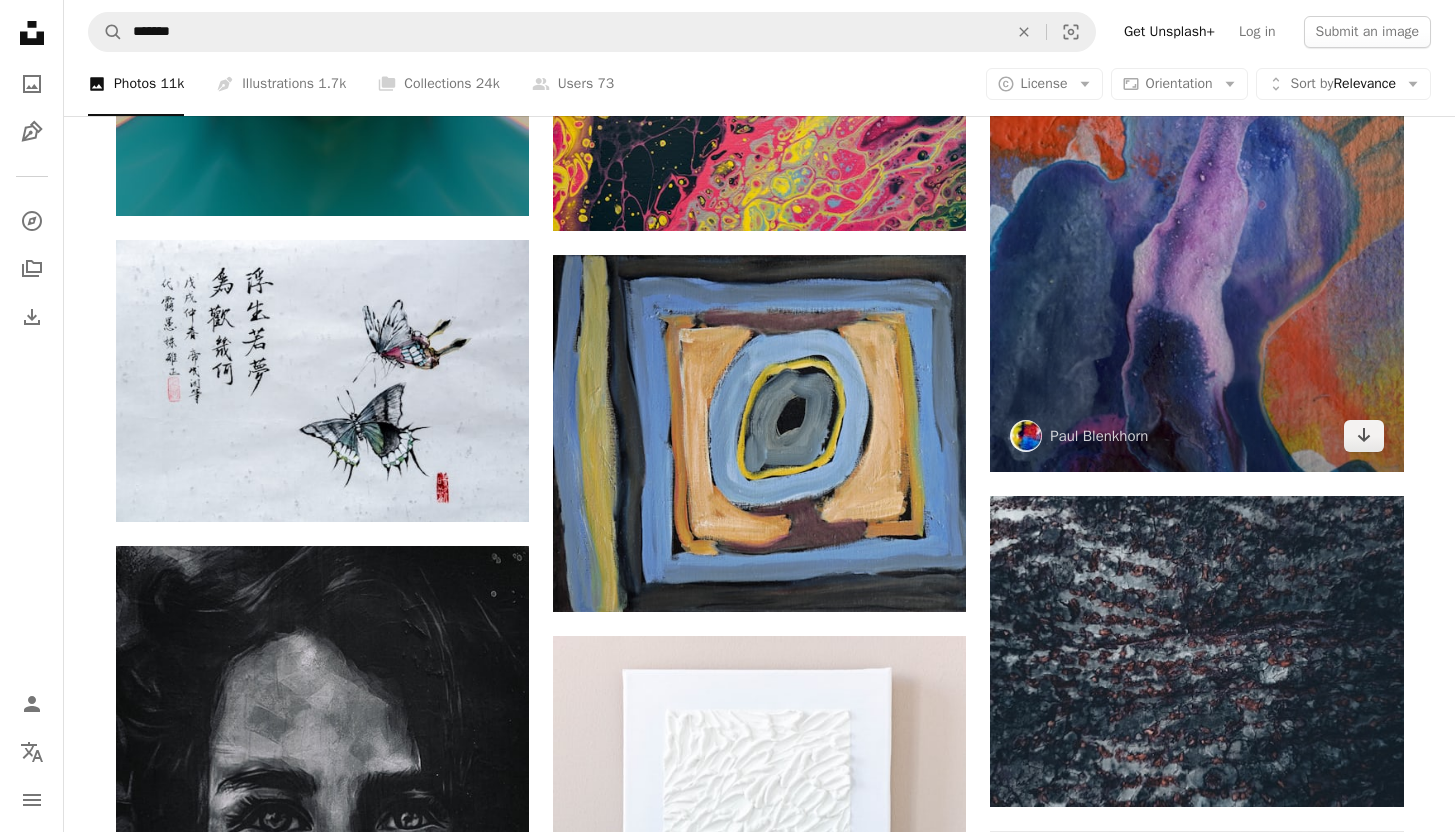 click at bounding box center [1196, 162] 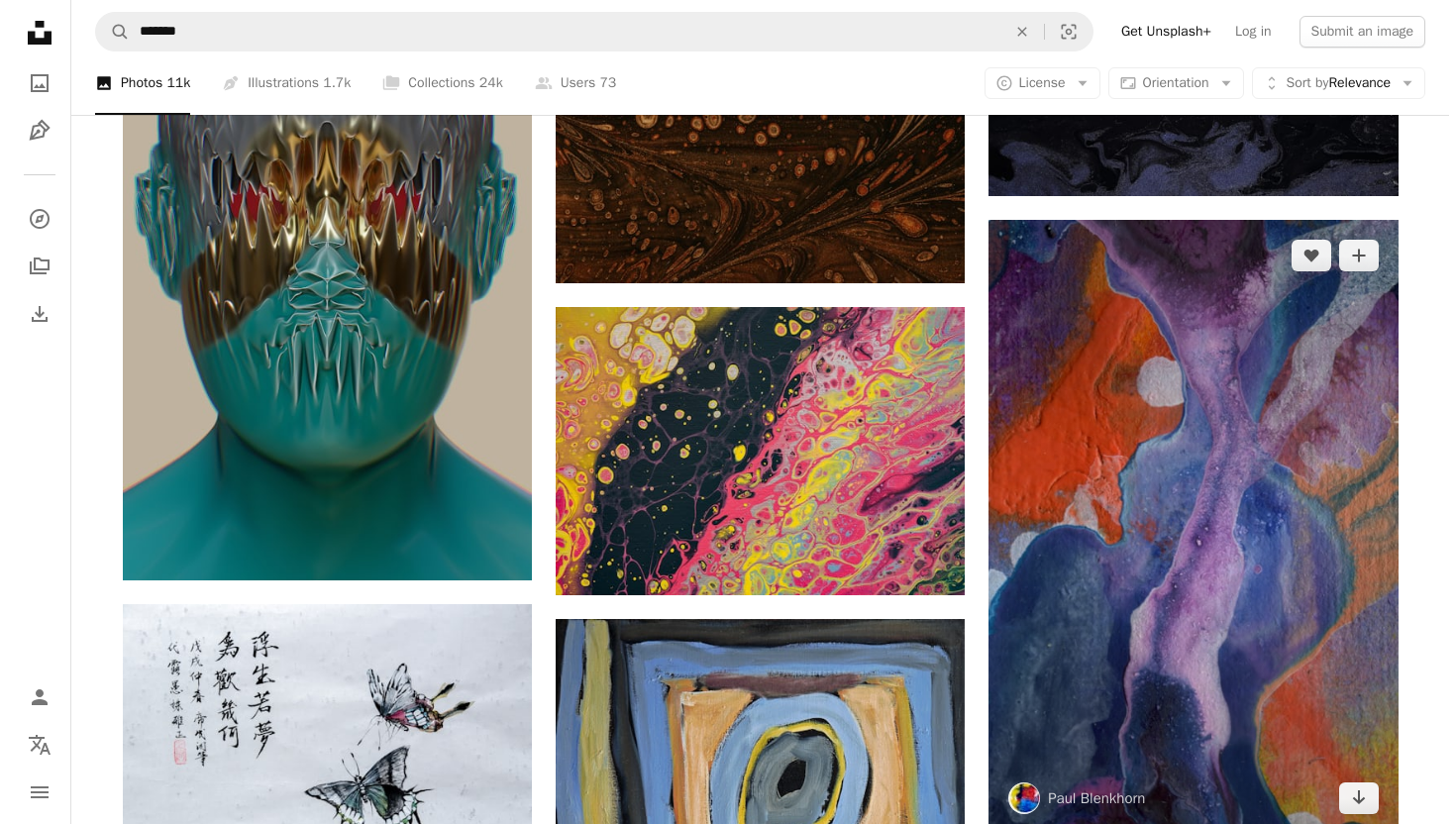 scroll, scrollTop: 218843, scrollLeft: 0, axis: vertical 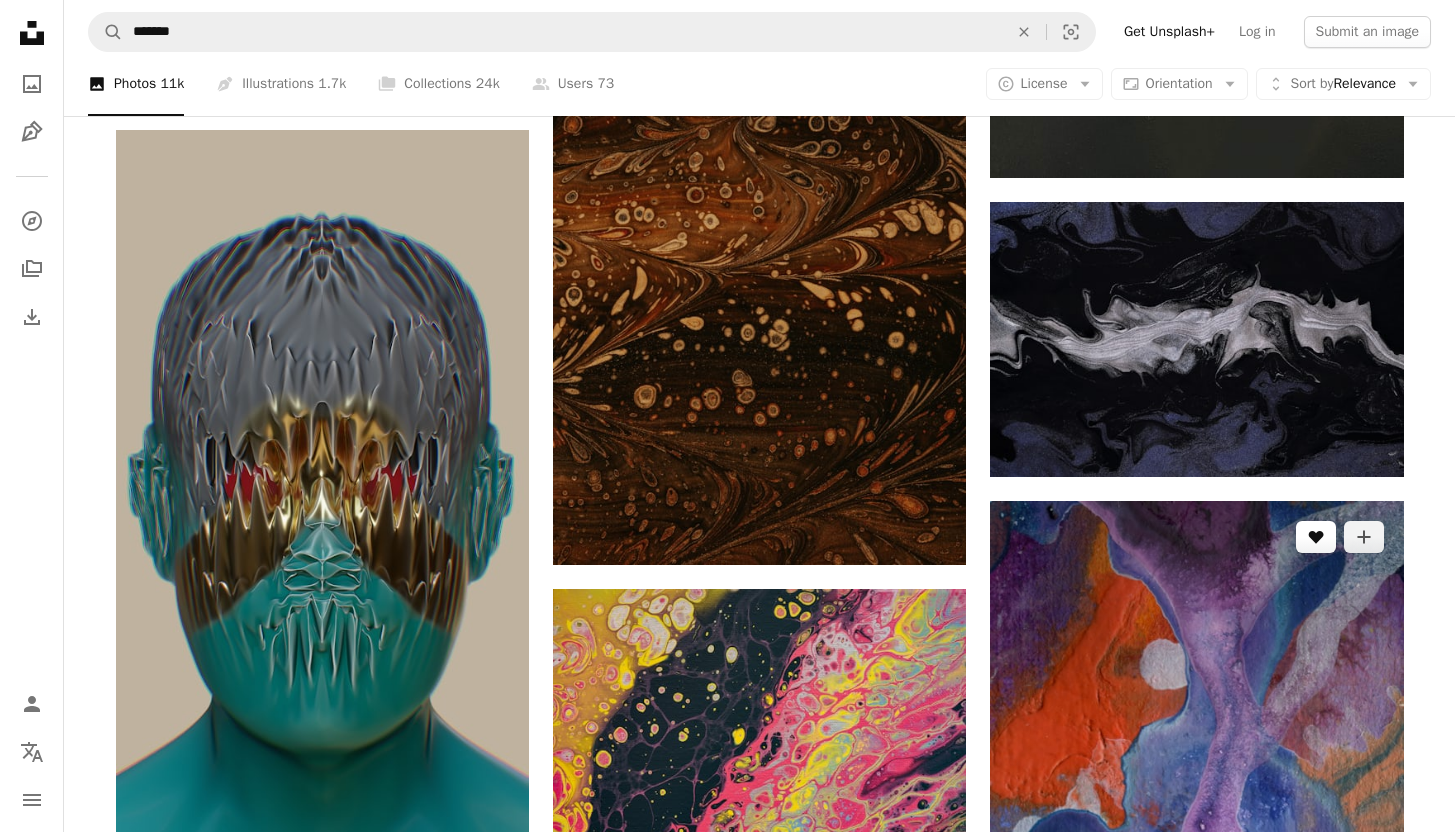 click on "A heart" 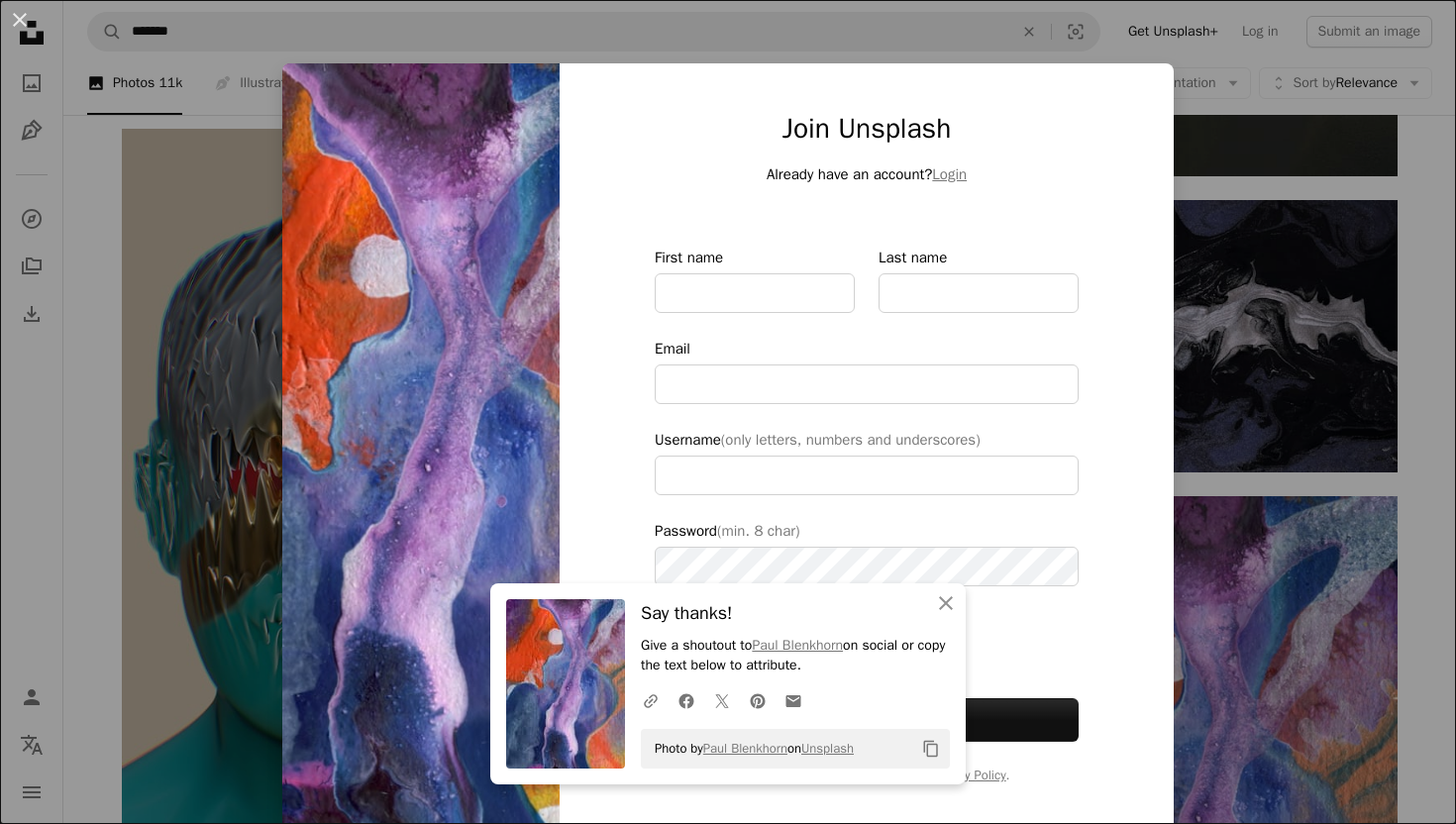 type on "**********" 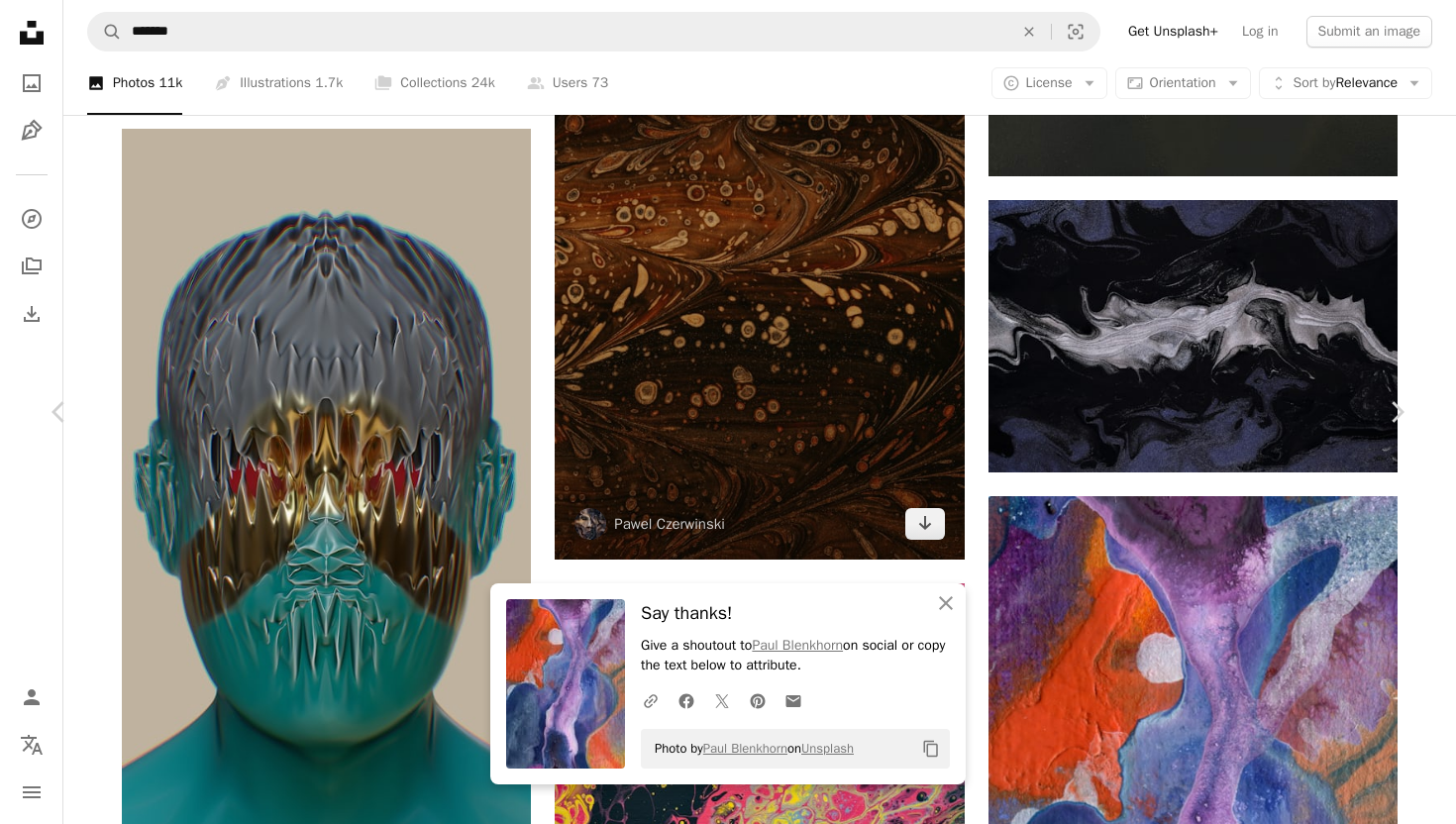 click on "Zoom in" at bounding box center (720, 4356) 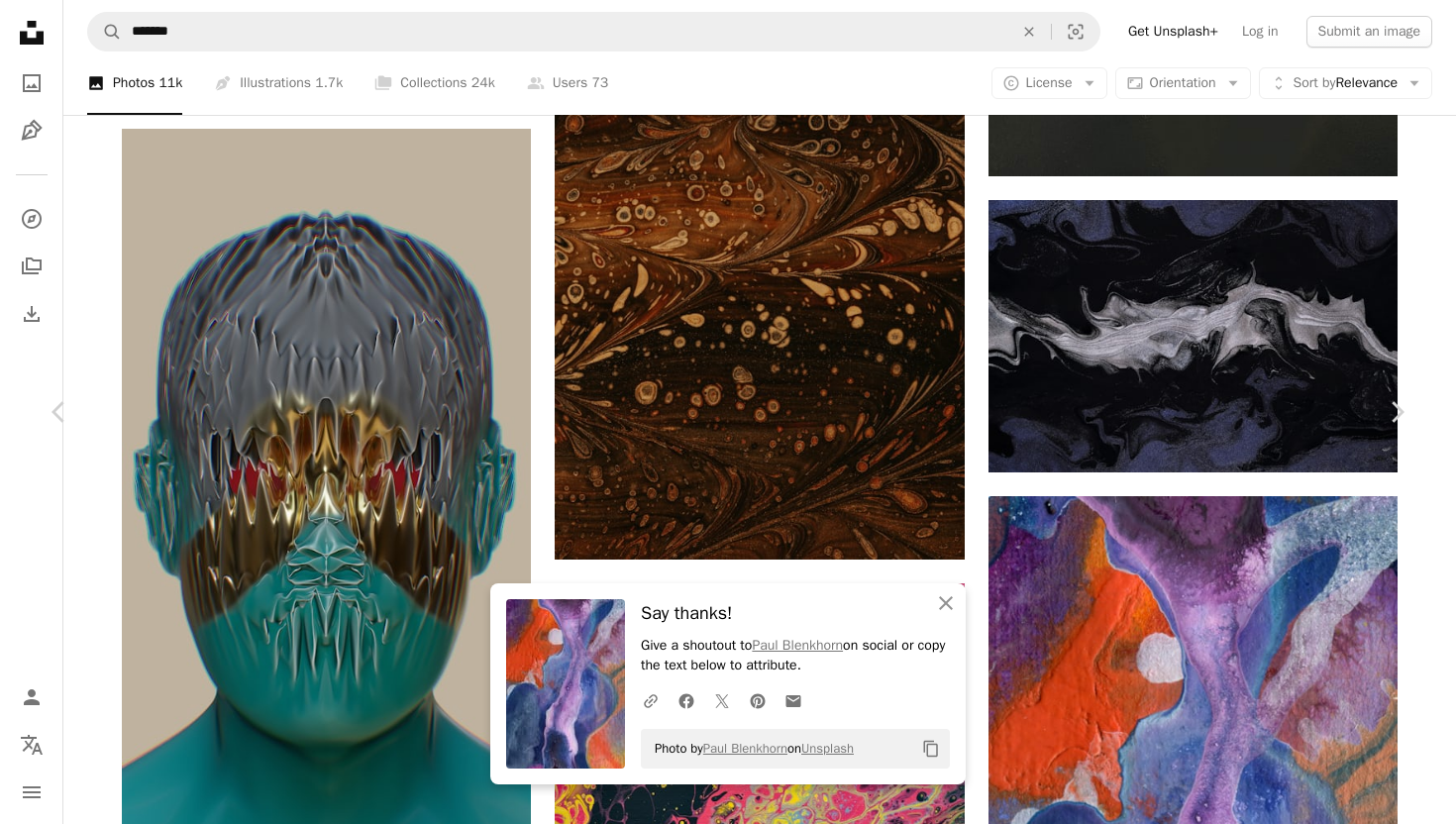 click on "Zoom in" at bounding box center [720, 4356] 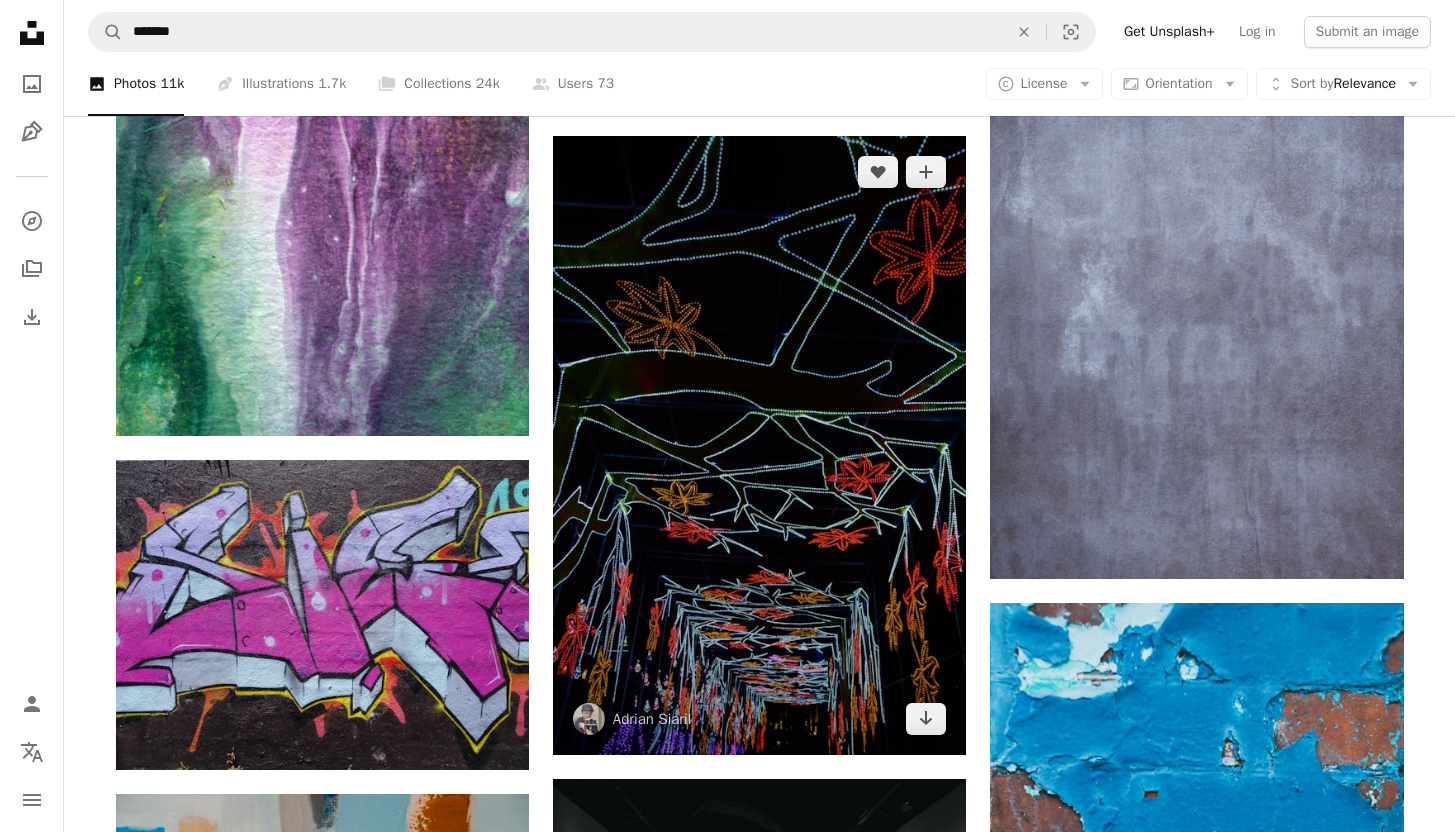 scroll, scrollTop: 248449, scrollLeft: 0, axis: vertical 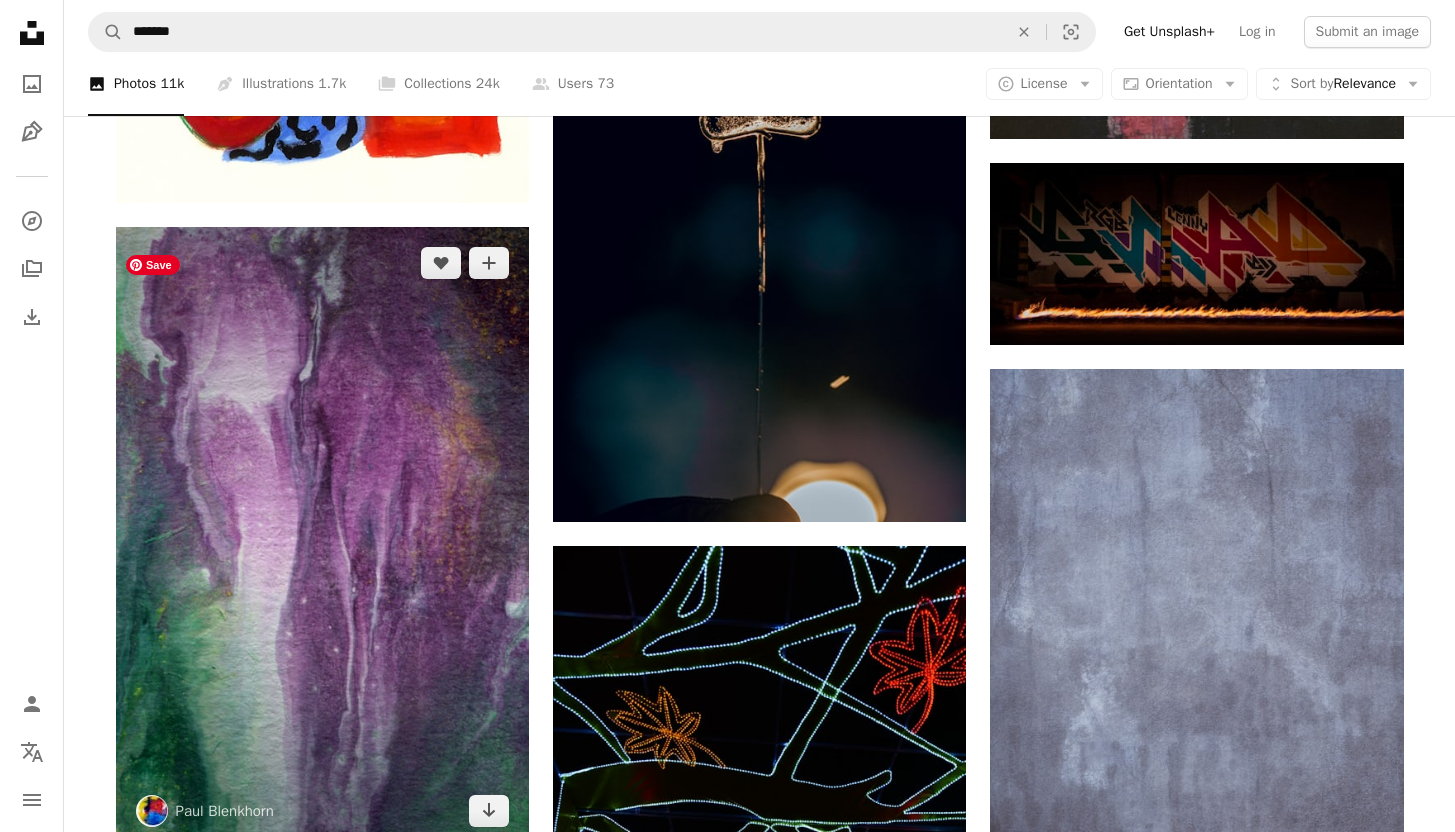 click at bounding box center [322, 537] 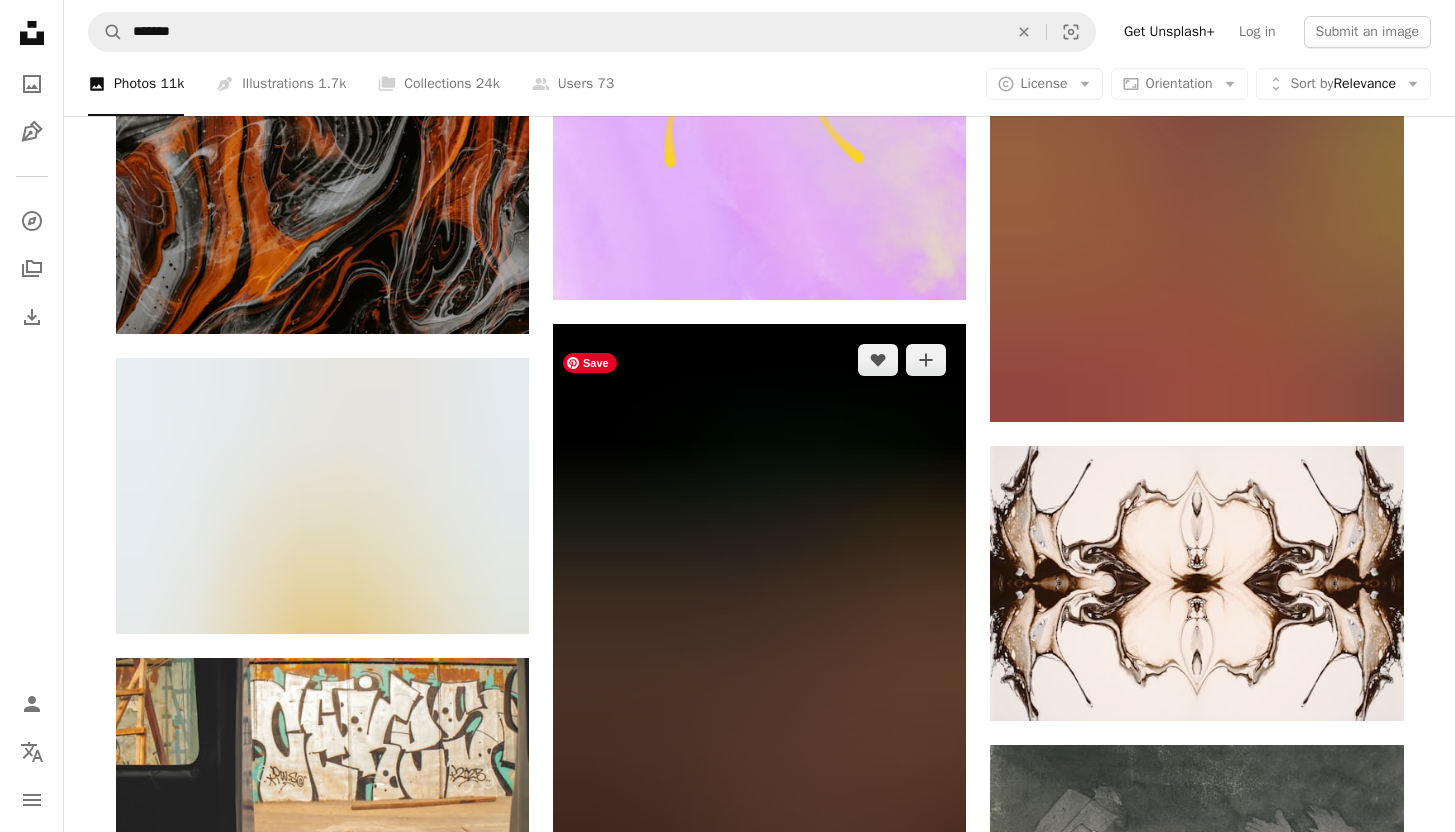 scroll, scrollTop: 261837, scrollLeft: 0, axis: vertical 